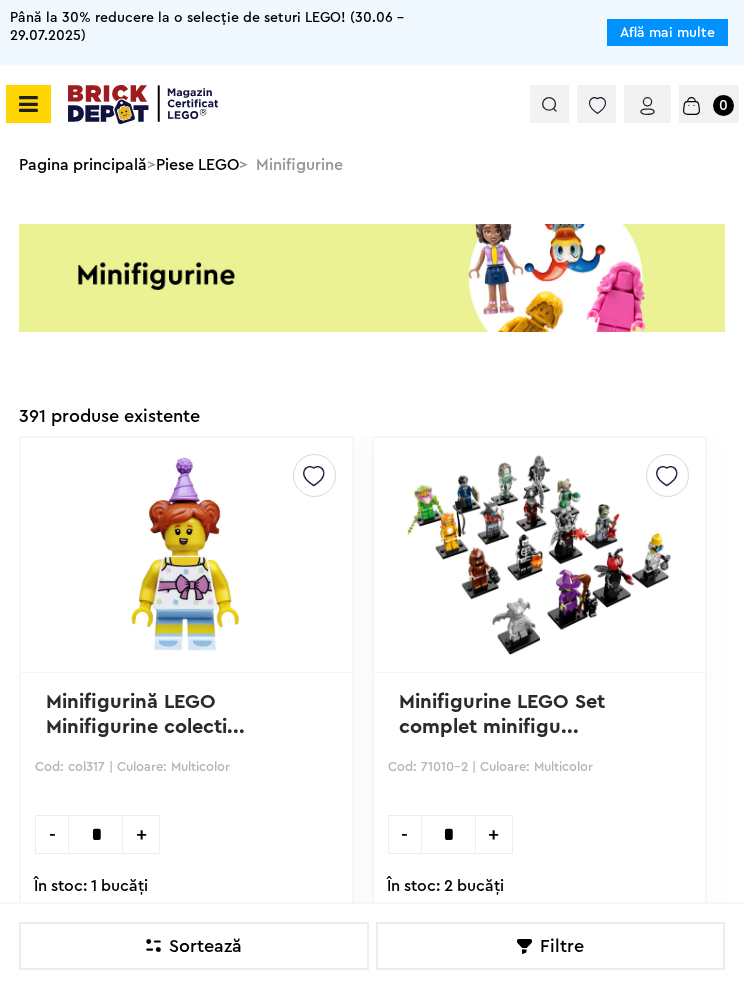scroll, scrollTop: 0, scrollLeft: 0, axis: both 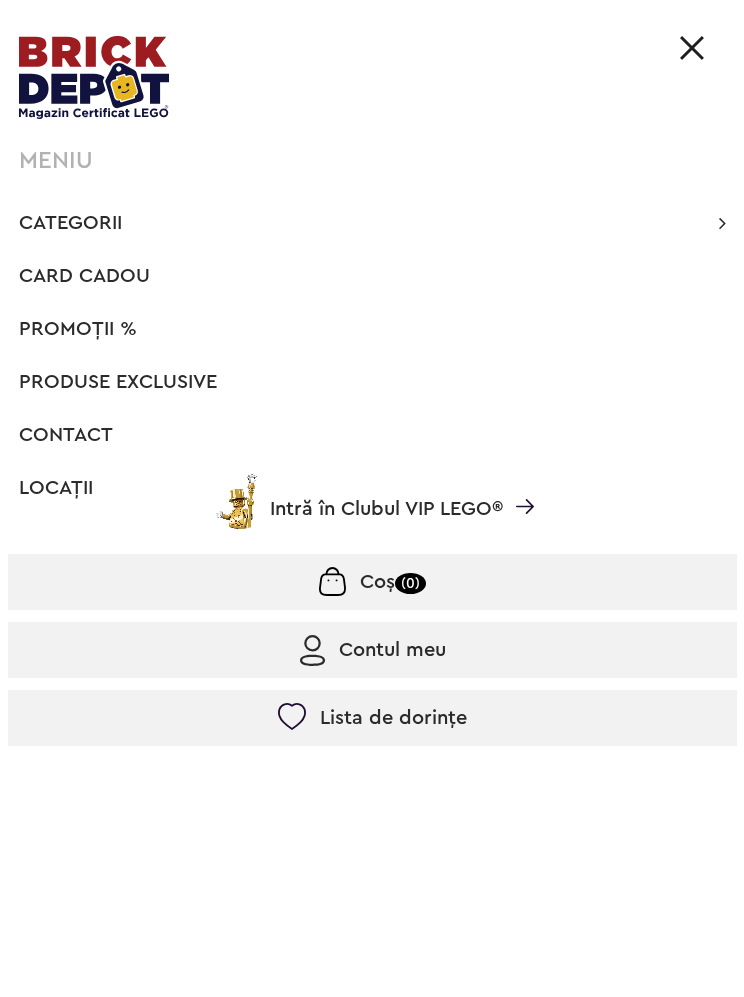 click on "Categorii" at bounding box center (70, 223) 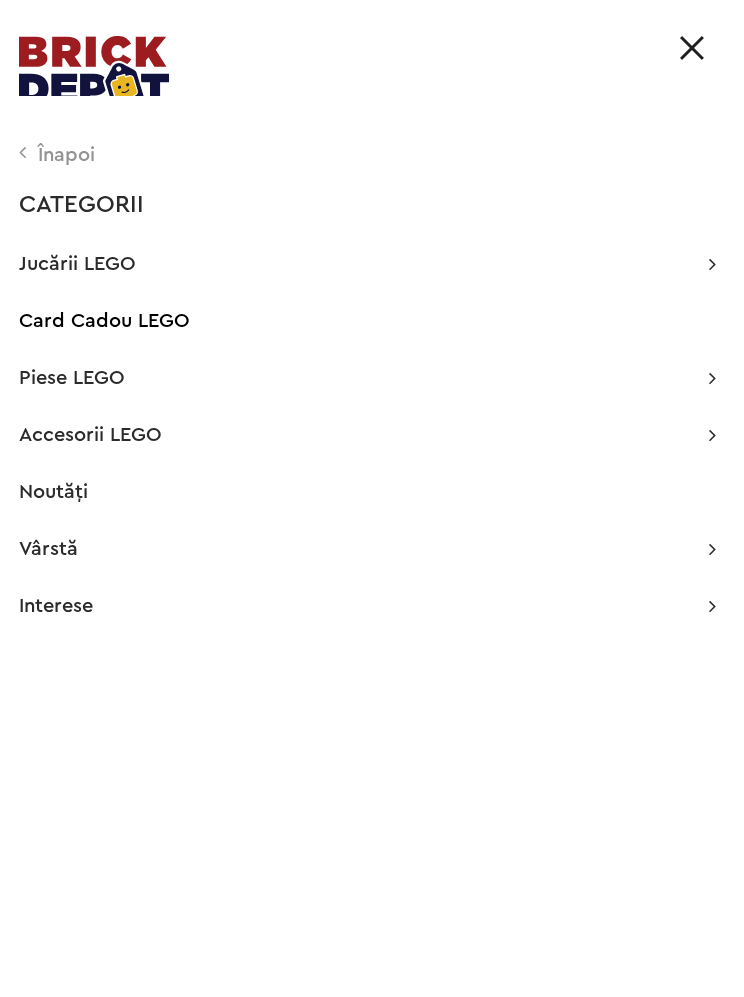 click on "Jucării LEGO" at bounding box center (77, 264) 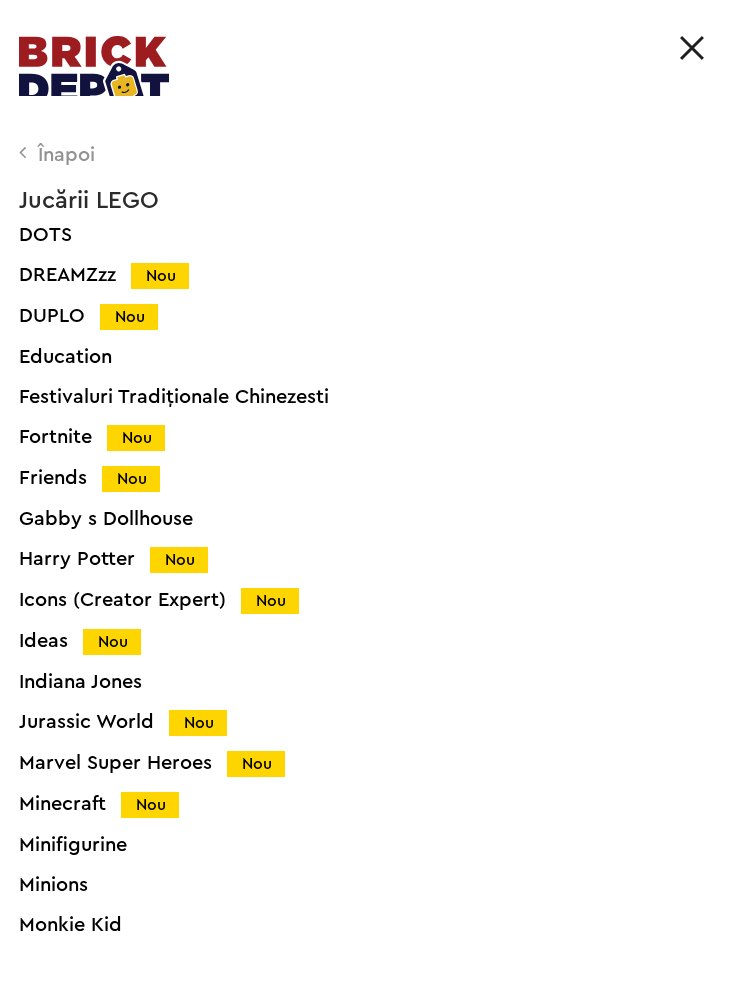 scroll, scrollTop: 511, scrollLeft: 0, axis: vertical 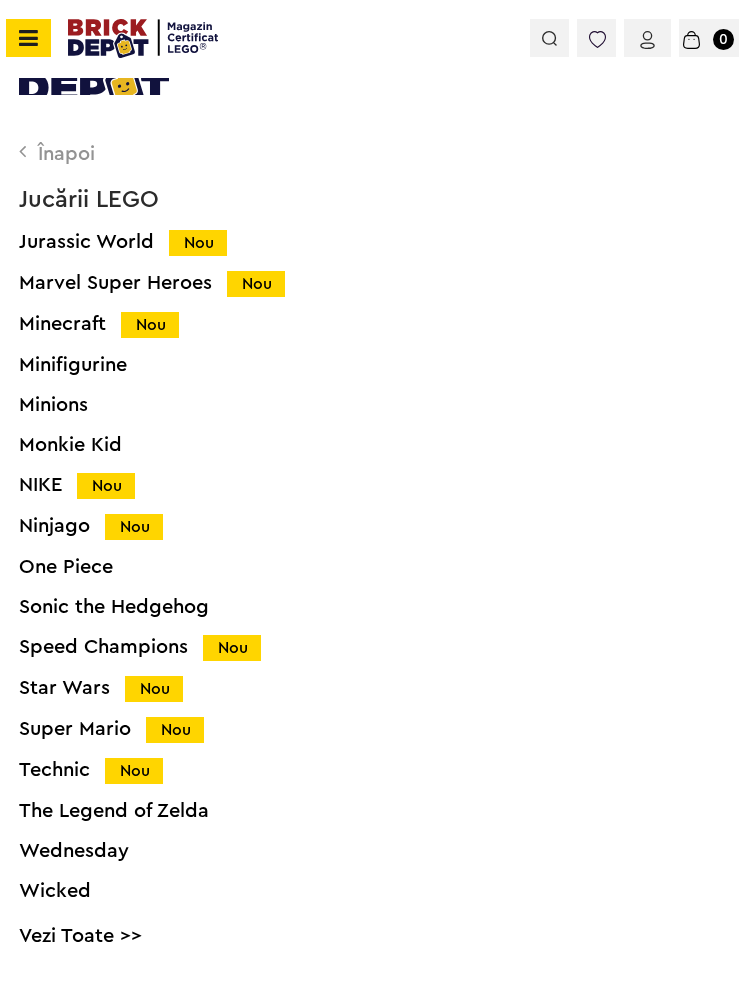 click on "Ninjago Nou" at bounding box center (391, 527) 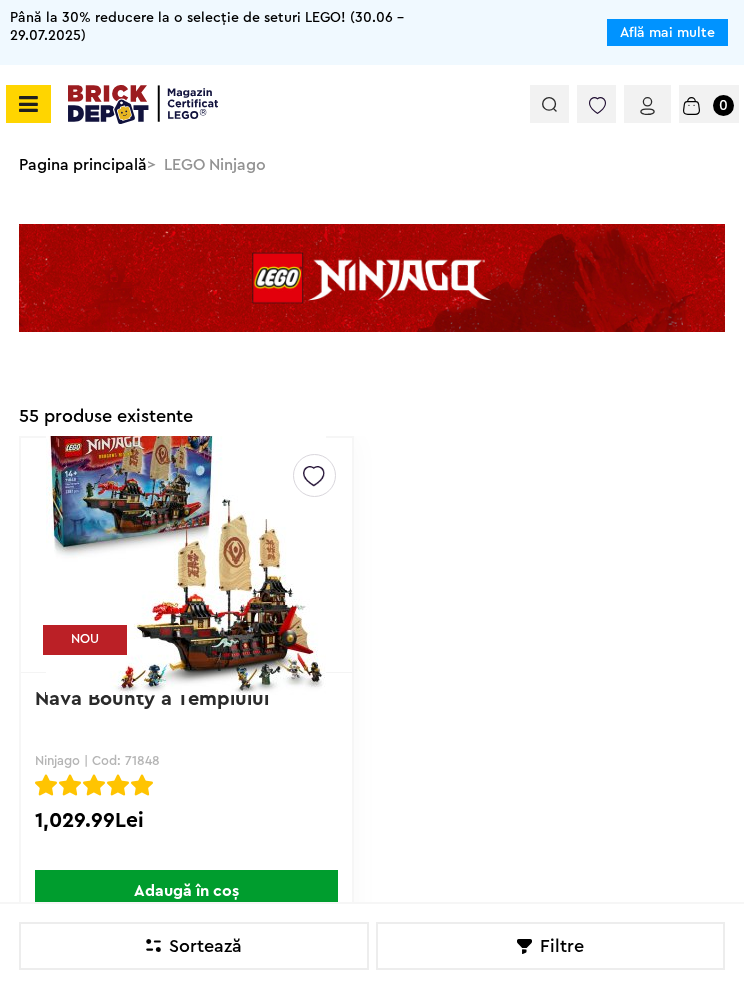 scroll, scrollTop: 0, scrollLeft: 0, axis: both 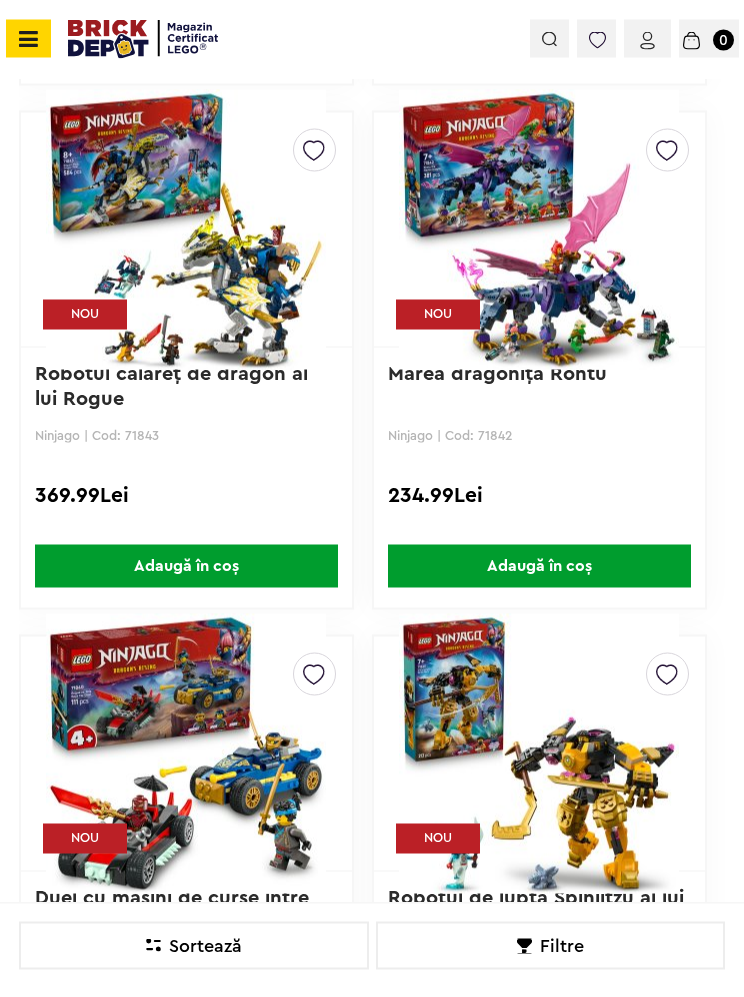 click on "Robotul călăreț de dragon al lui Rogue" at bounding box center [174, 386] 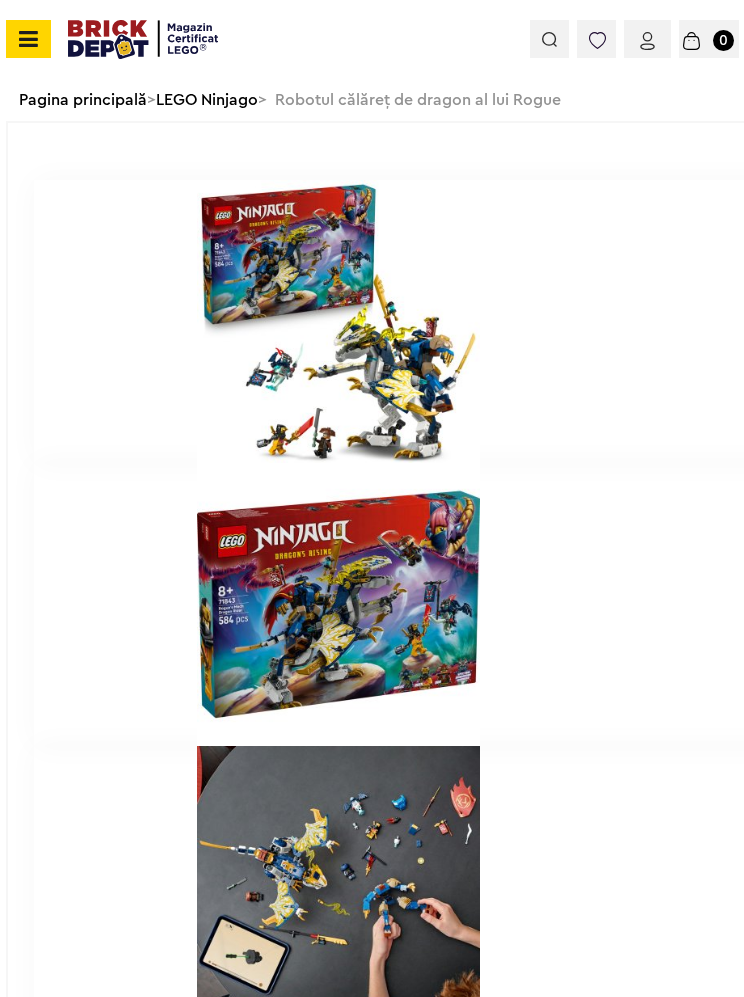 scroll, scrollTop: 0, scrollLeft: 0, axis: both 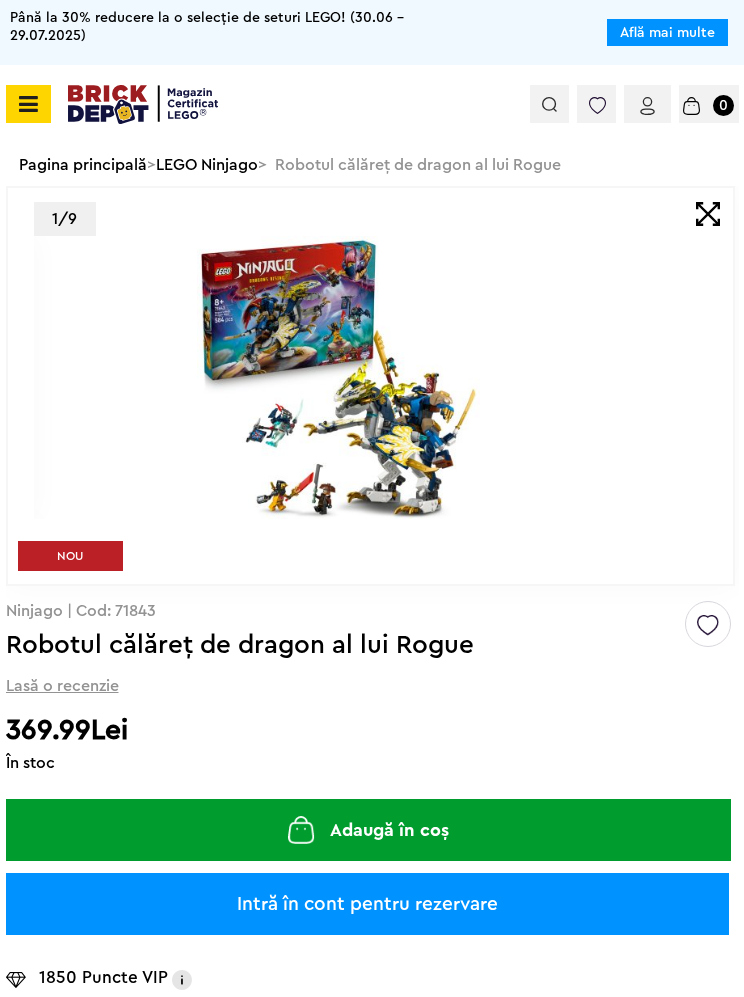 click at bounding box center (339, 377) 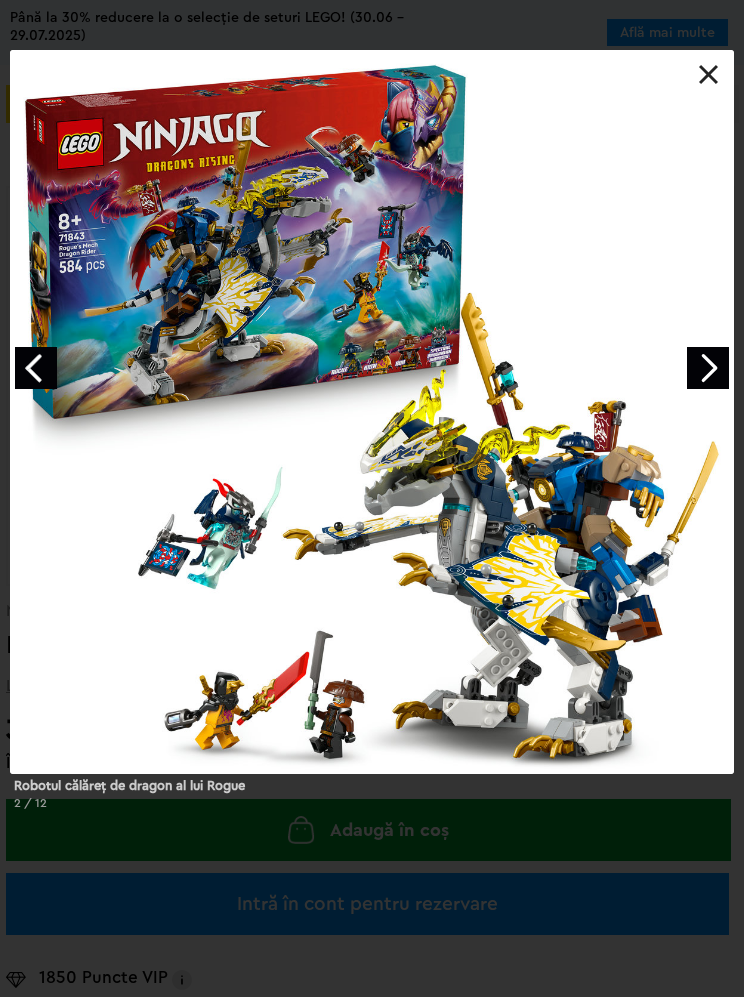 click at bounding box center [372, 412] 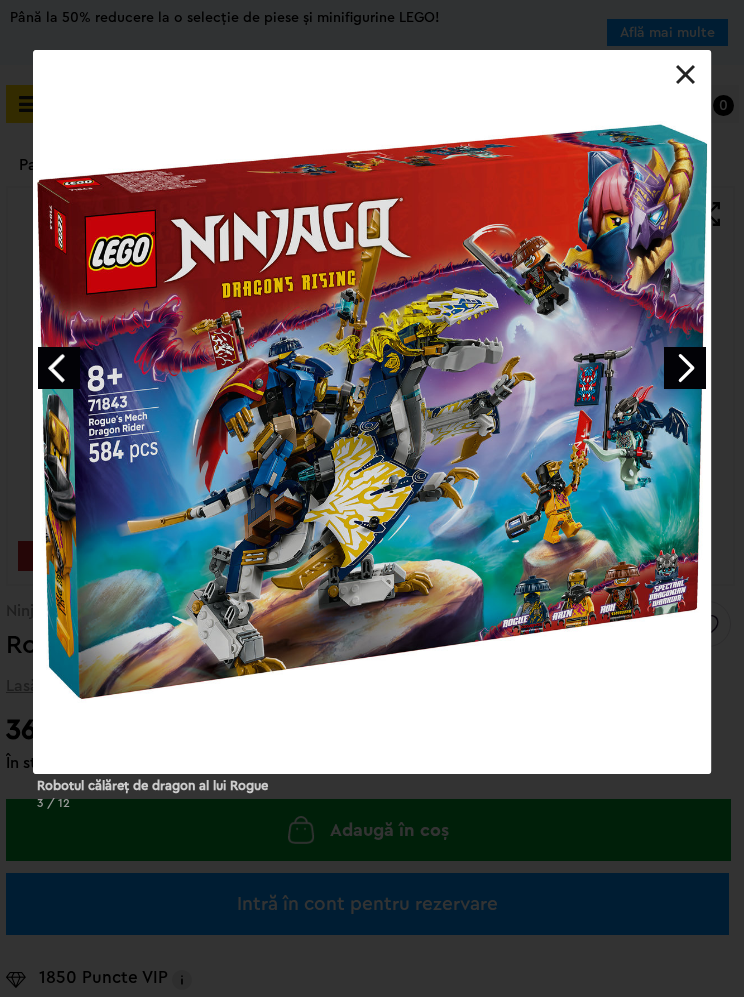 click on "Robotul călăreț de dragon al lui Rogue 3 / 12" at bounding box center (372, 438) 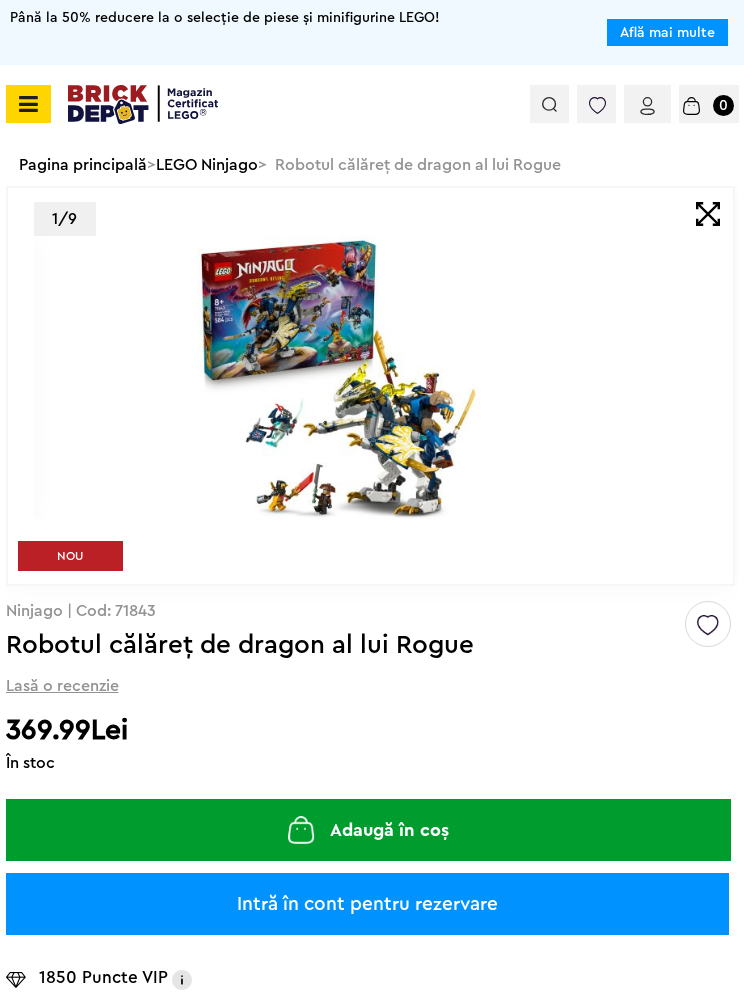 click at bounding box center (339, 377) 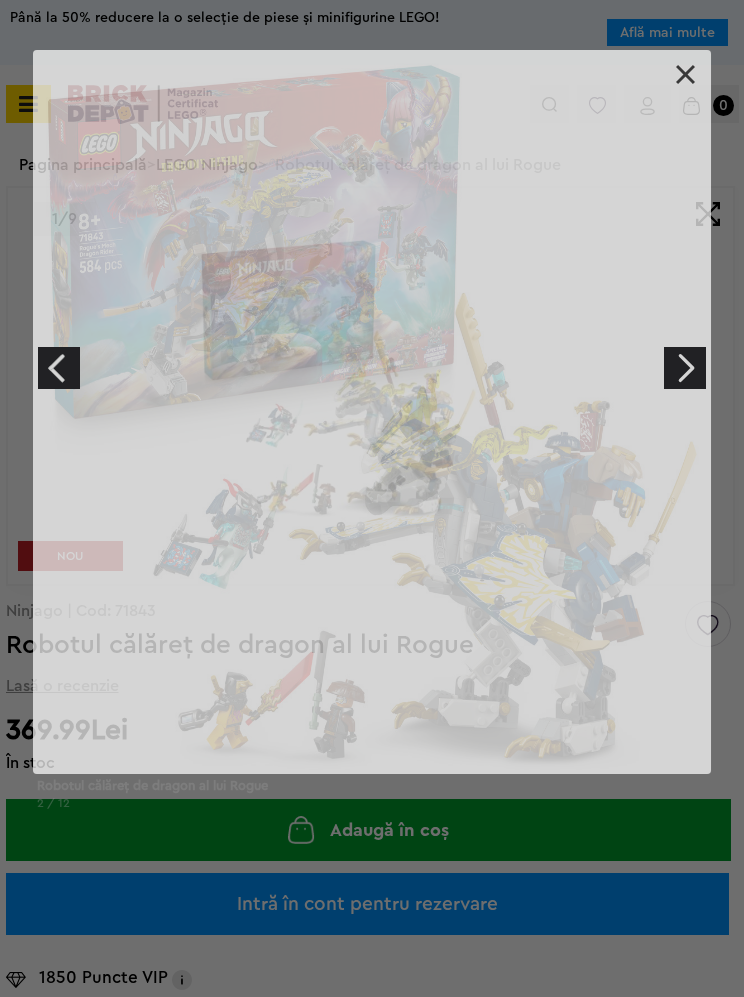 click at bounding box center [372, 412] 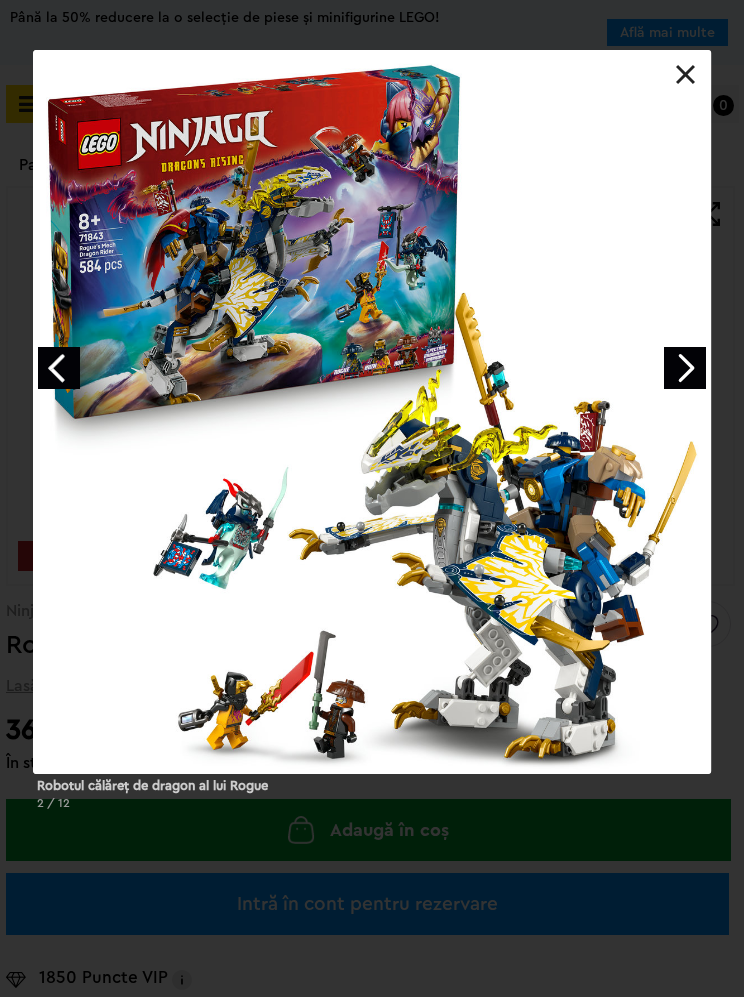 click at bounding box center [685, 368] 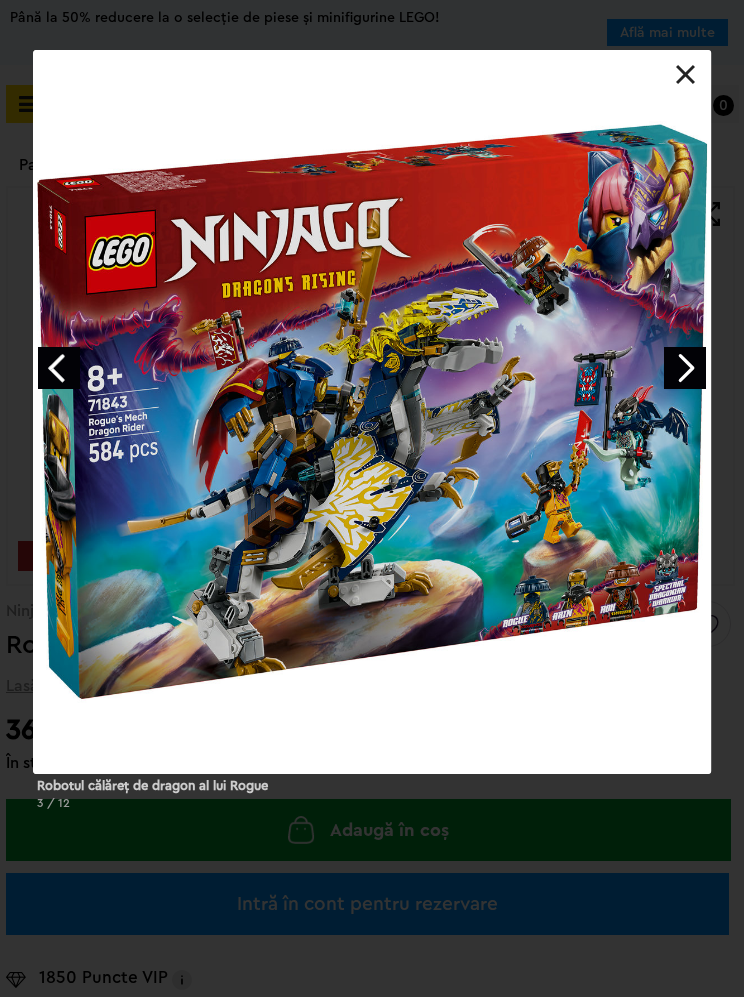 click at bounding box center [685, 368] 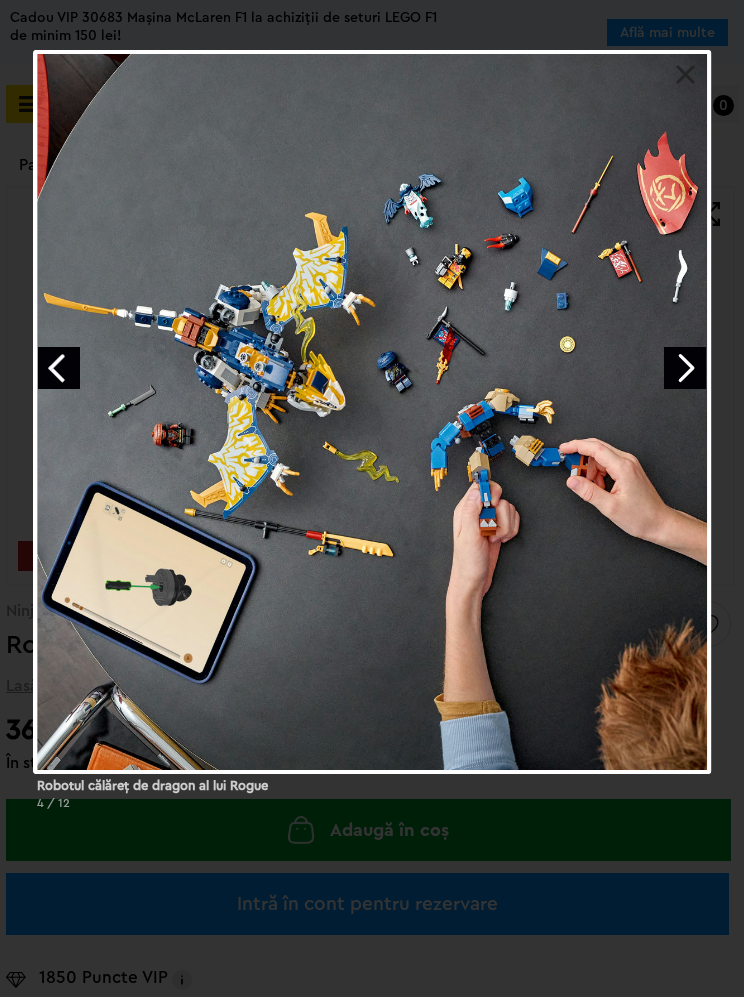 click at bounding box center [685, 368] 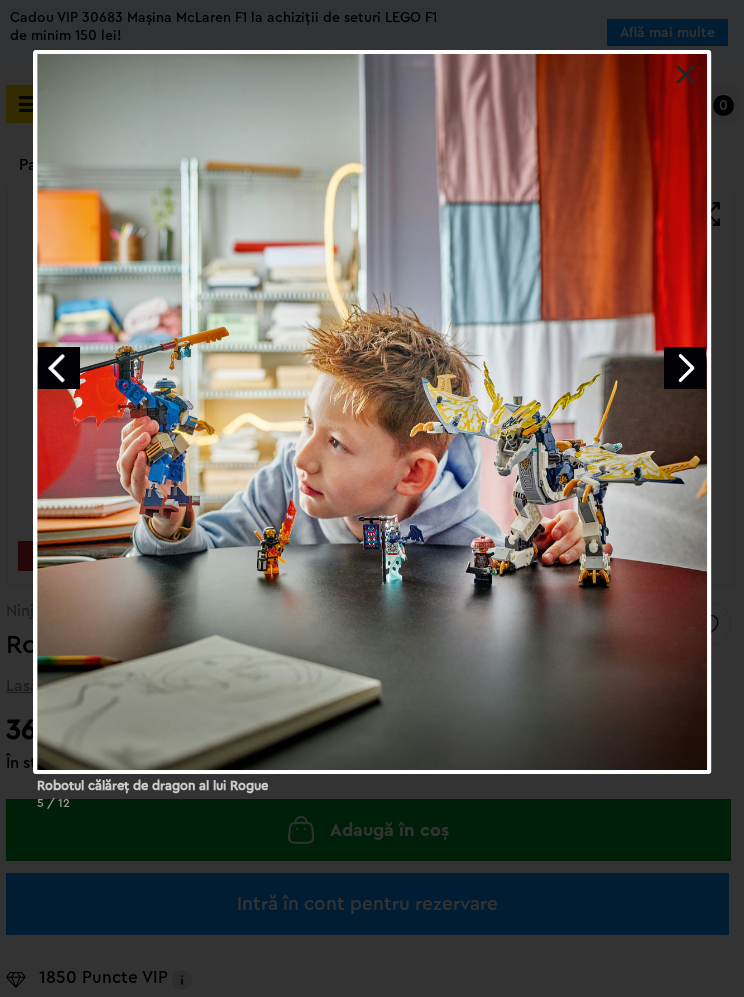 click at bounding box center [685, 368] 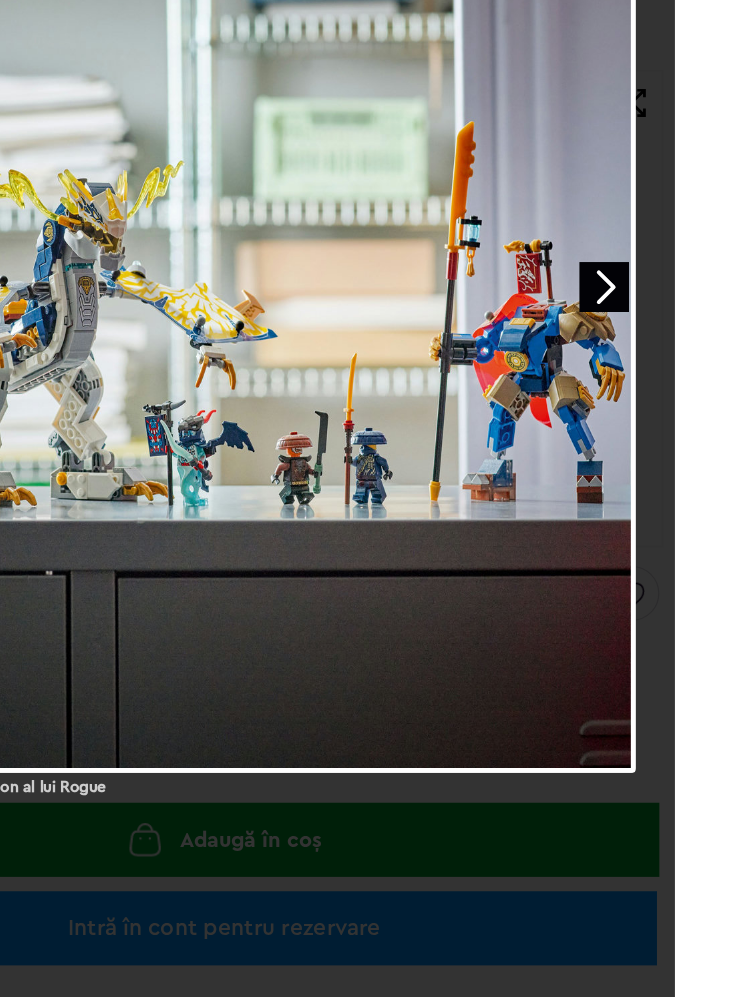 scroll, scrollTop: 0, scrollLeft: 0, axis: both 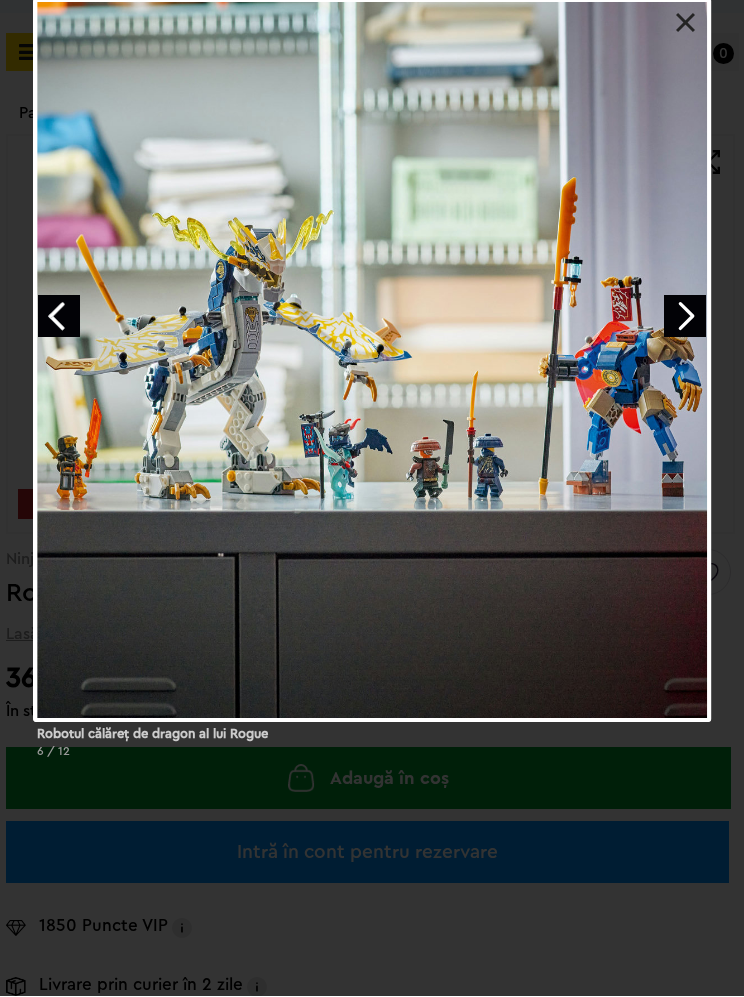 click at bounding box center (686, 24) 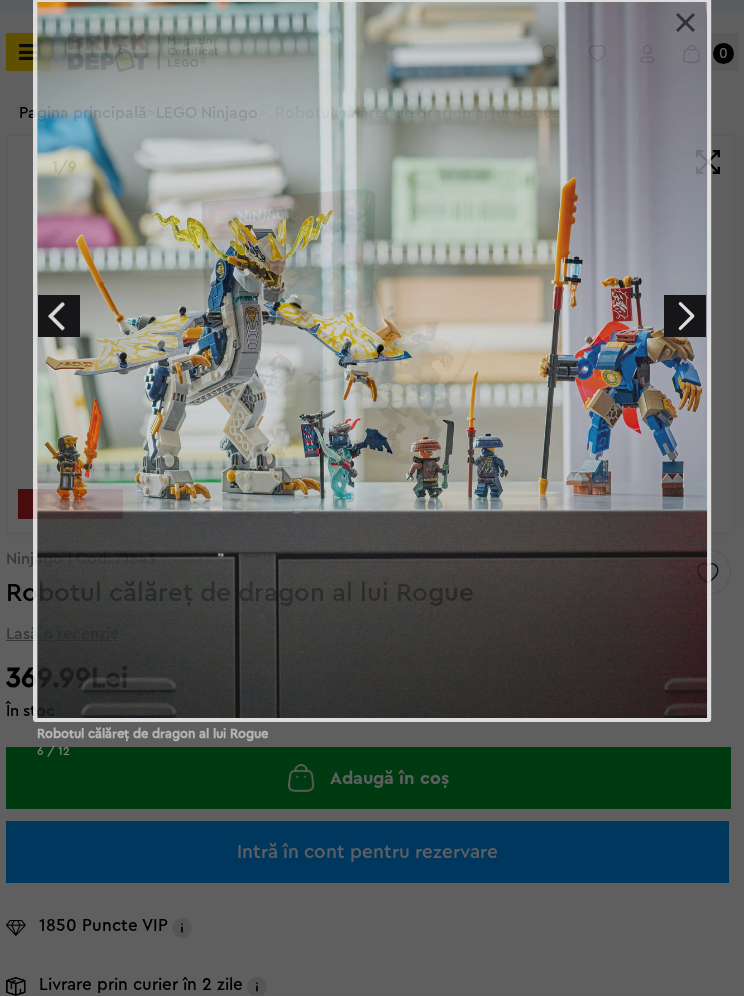 scroll, scrollTop: 52, scrollLeft: 0, axis: vertical 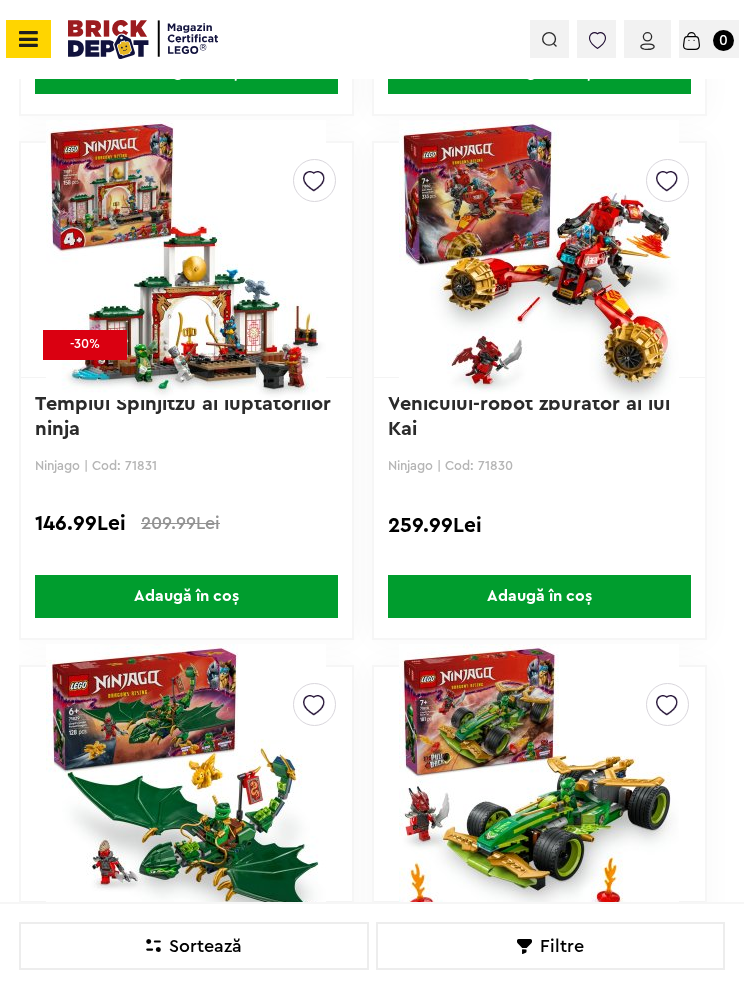 click at bounding box center [25, 39] 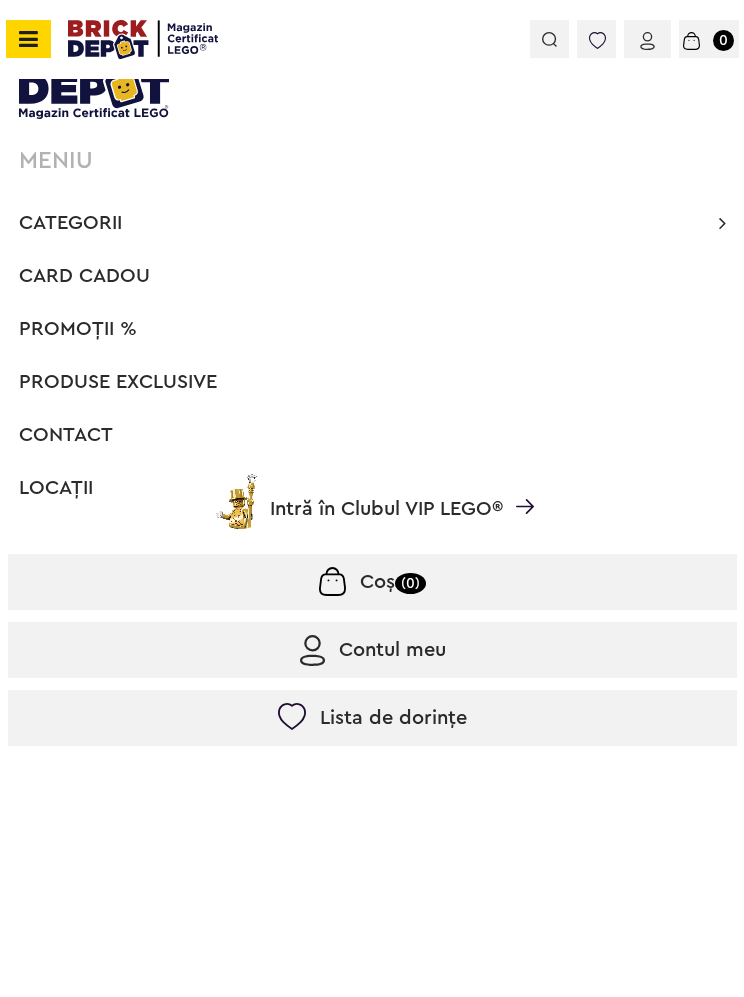 click on "Categorii" at bounding box center (70, 223) 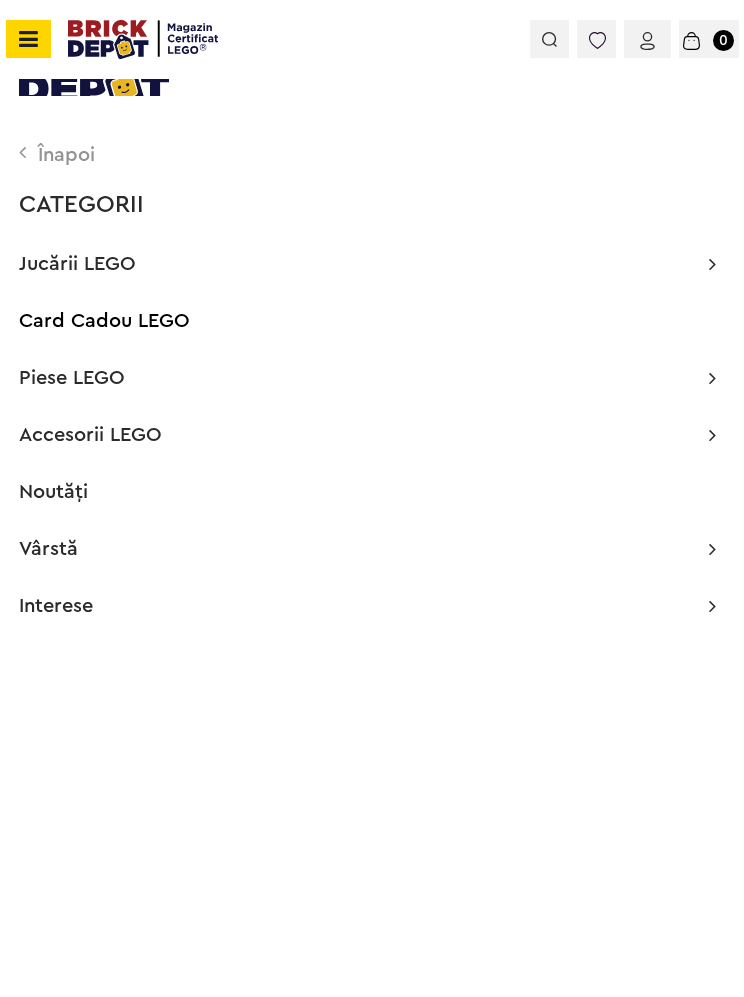 click on "Jucării LEGO" at bounding box center (77, 264) 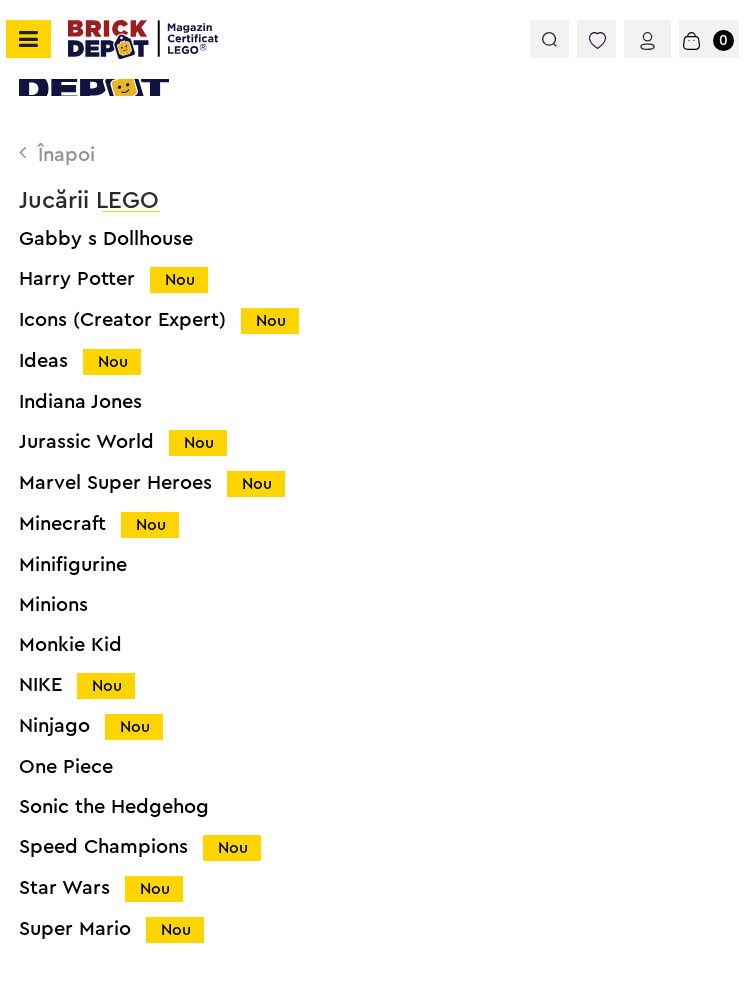 scroll, scrollTop: 865, scrollLeft: 0, axis: vertical 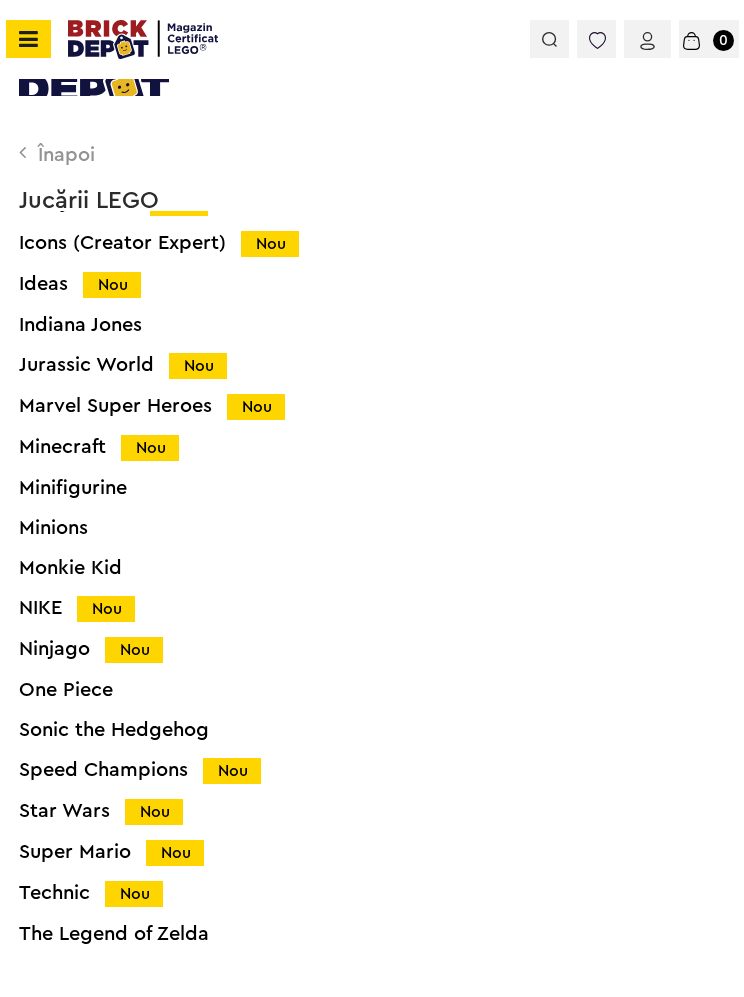 click on "Ninjago Nou" at bounding box center (391, 649) 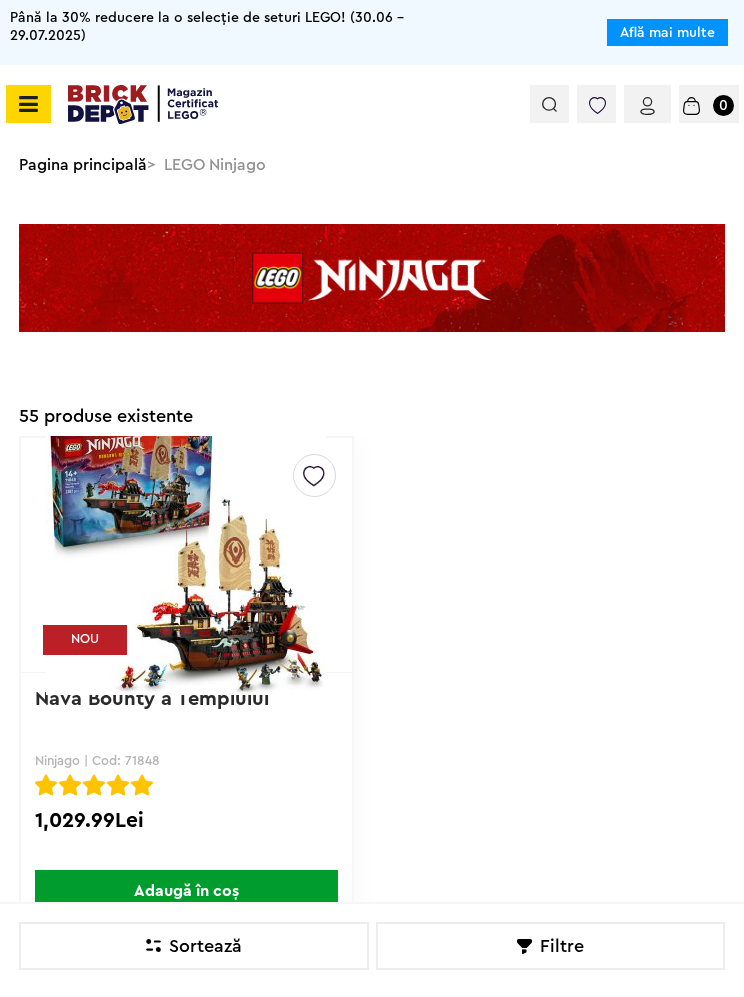 scroll, scrollTop: 0, scrollLeft: 0, axis: both 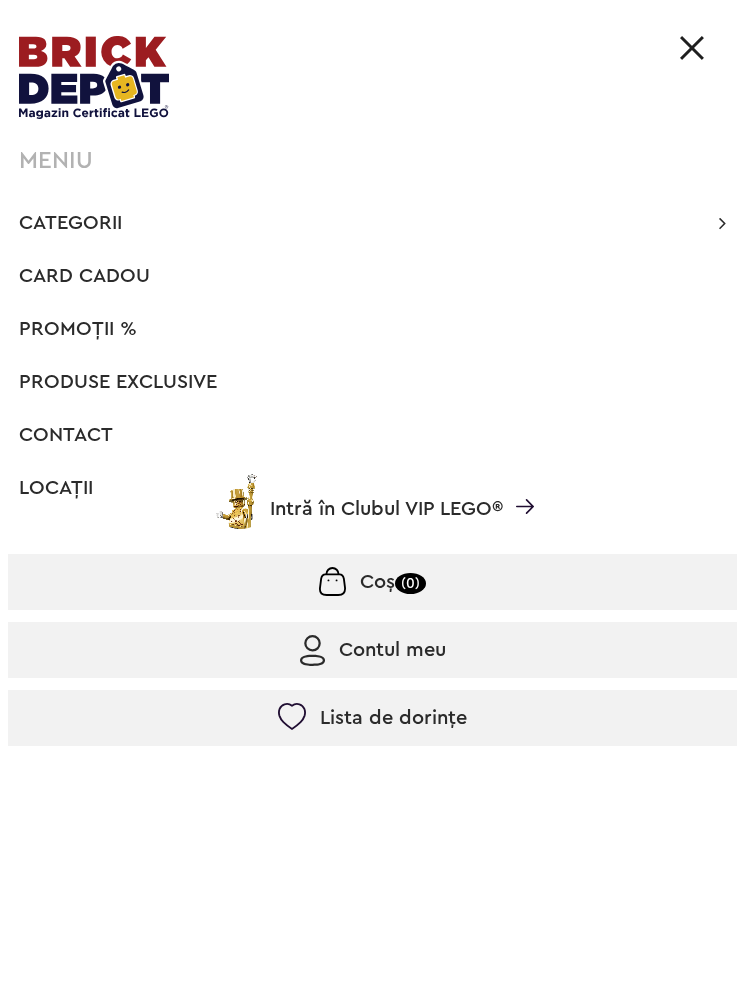 click on "Categorii" at bounding box center [70, 223] 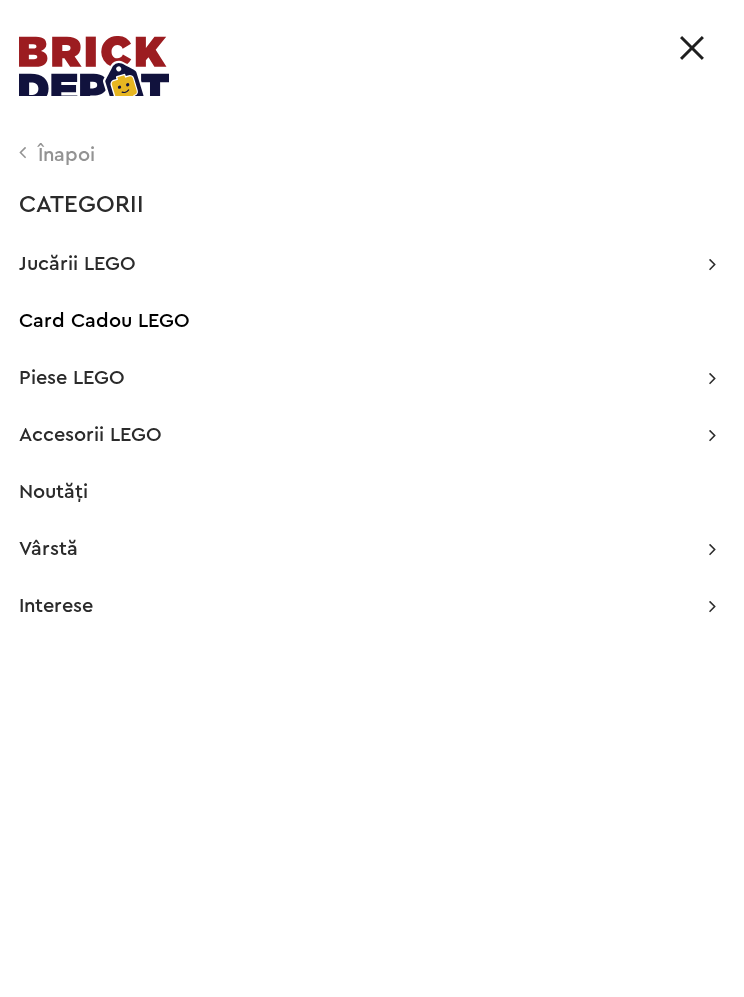 click on "Piese LEGO" at bounding box center [72, 378] 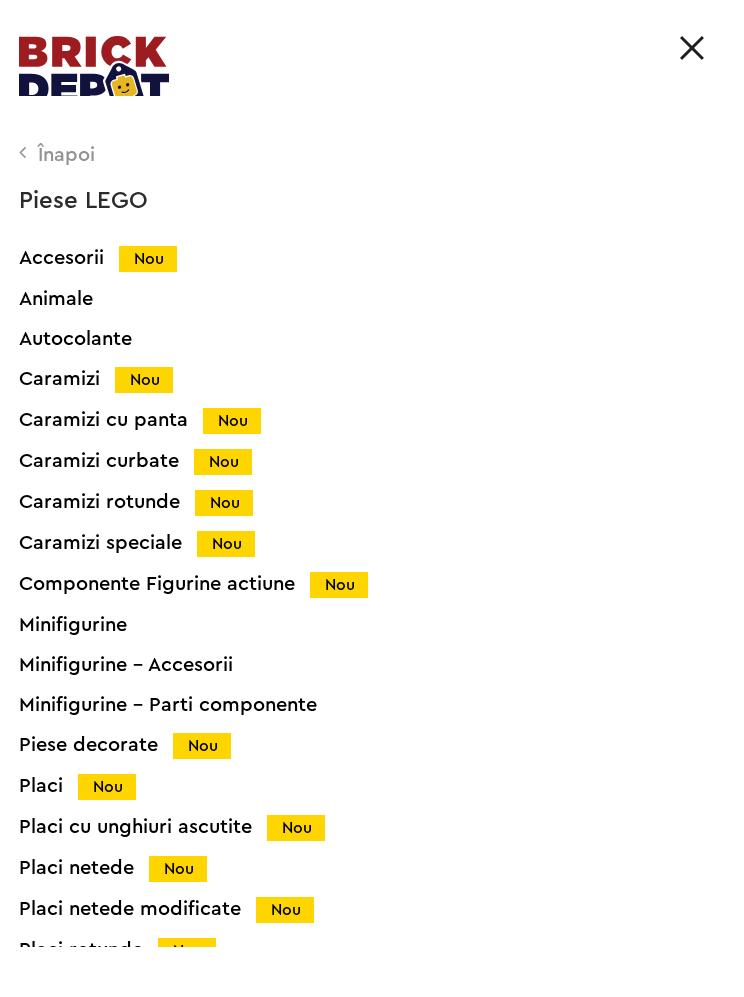 click on "Accesorii Nou" at bounding box center [391, 258] 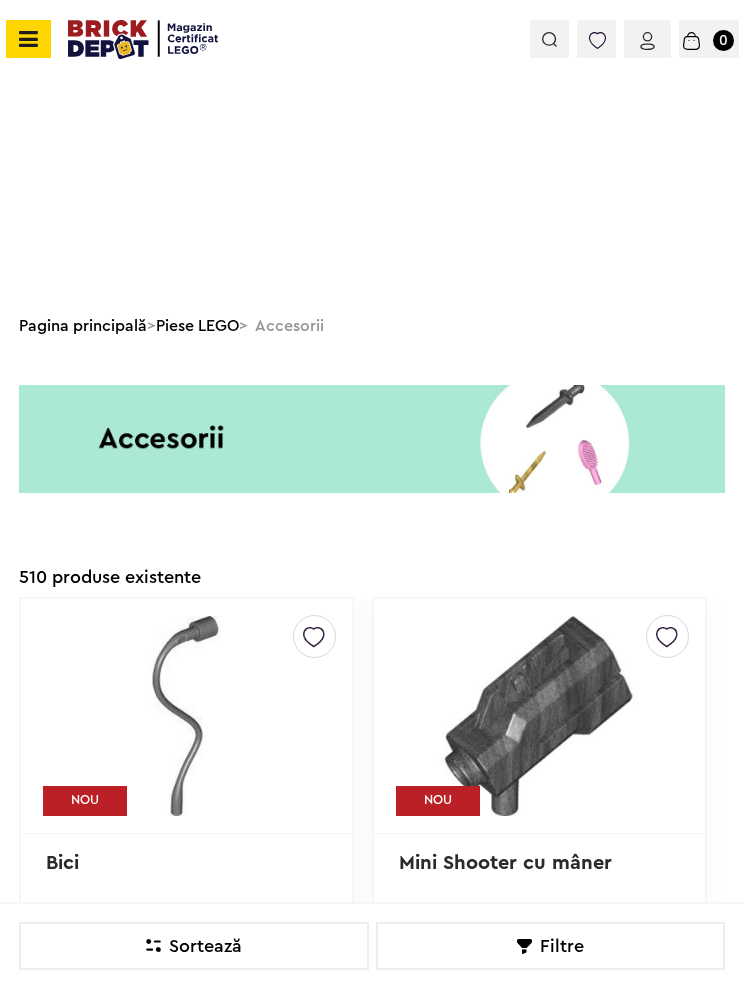scroll, scrollTop: 989, scrollLeft: 0, axis: vertical 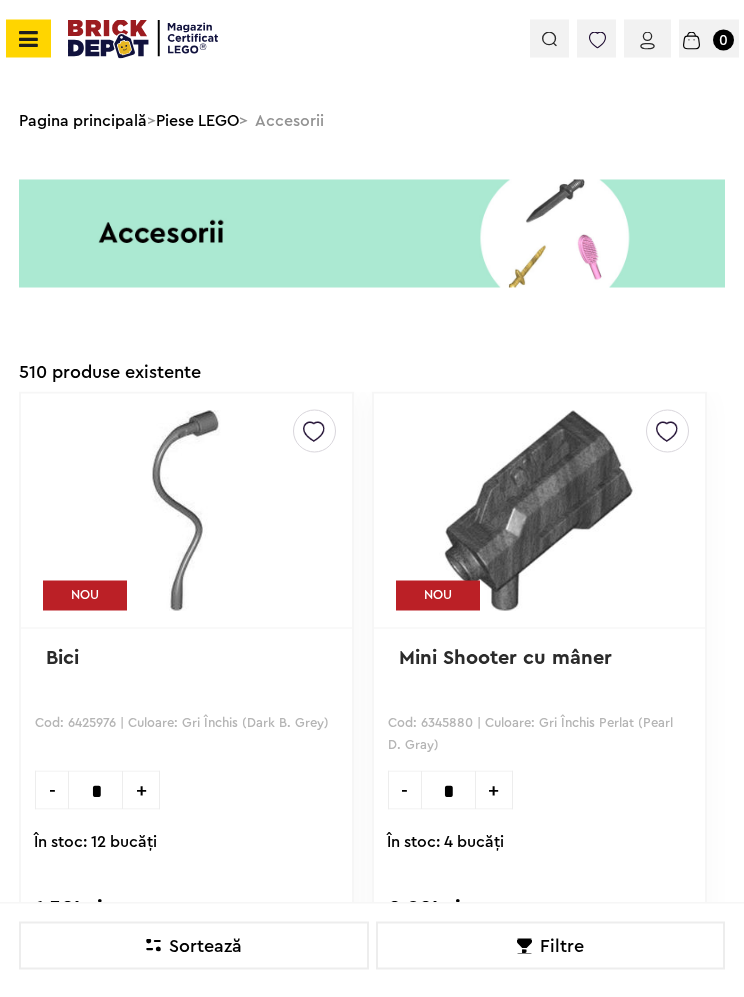 click on "Piese LEGO" at bounding box center (197, 121) 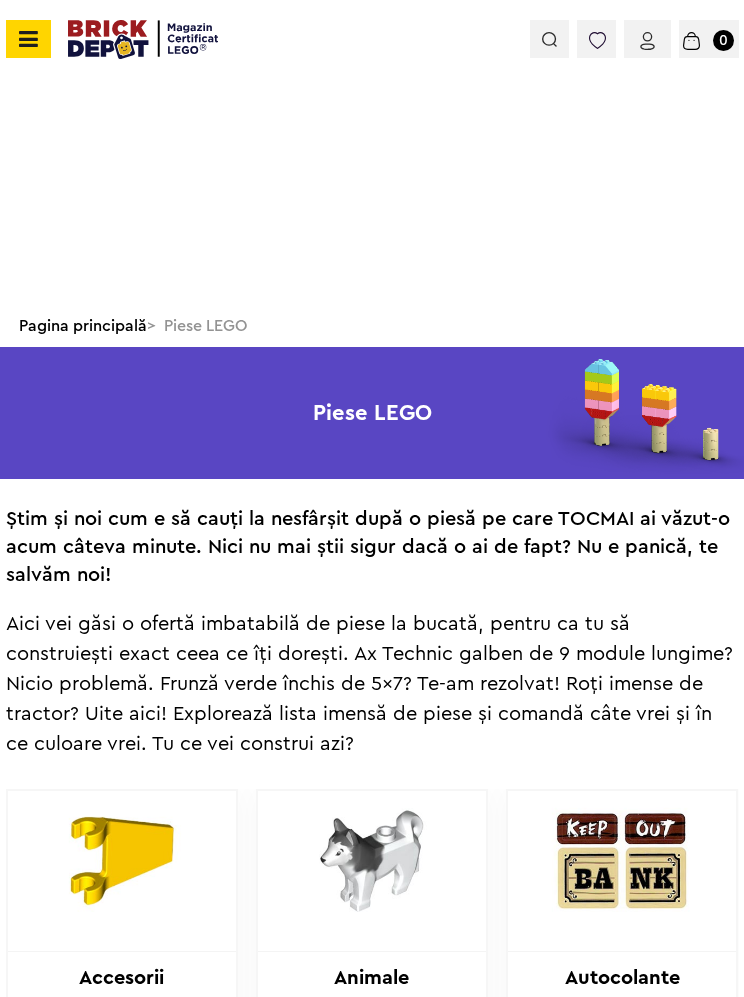 scroll, scrollTop: 1172, scrollLeft: 0, axis: vertical 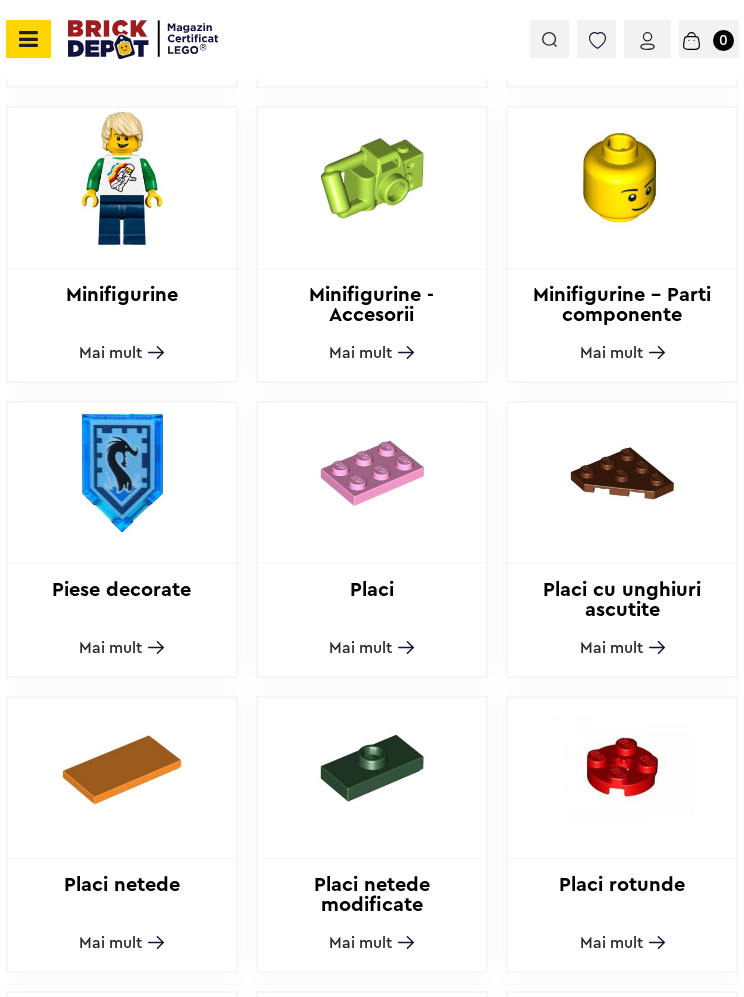 click on "Minifigurine" at bounding box center [122, 305] 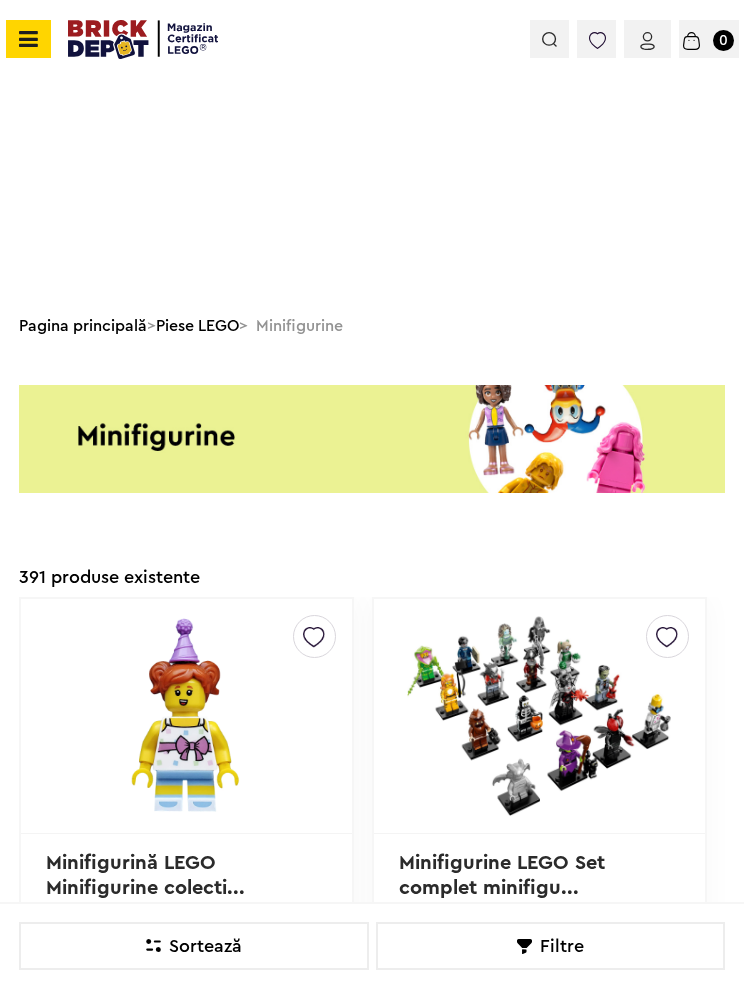 scroll, scrollTop: 302, scrollLeft: 0, axis: vertical 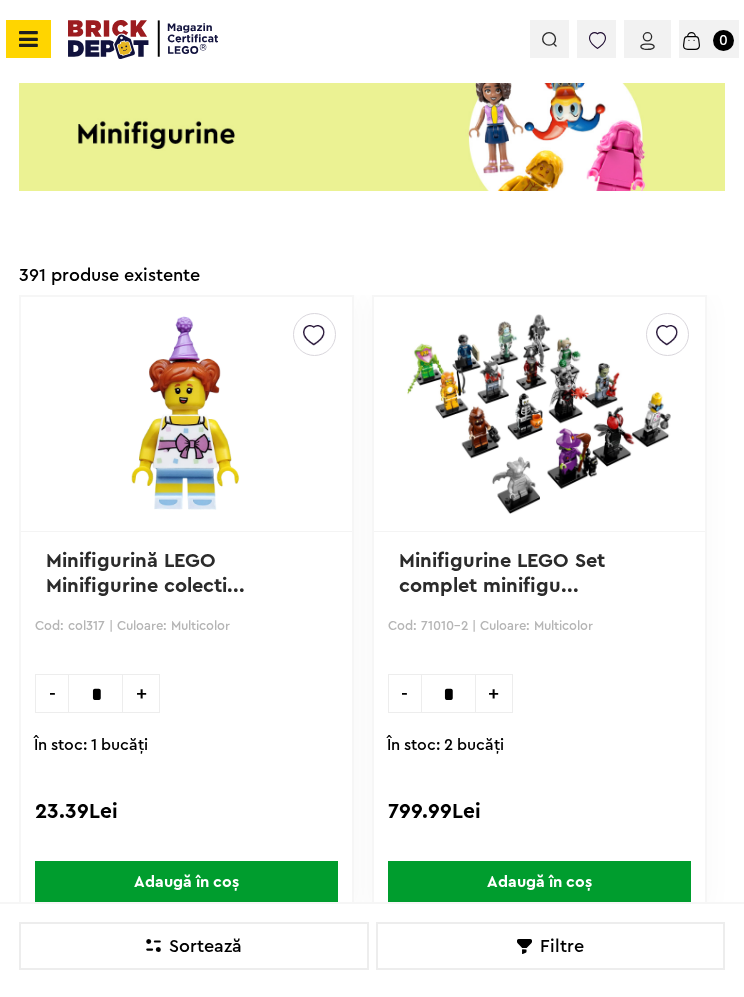 click on "Filtre" at bounding box center (551, 946) 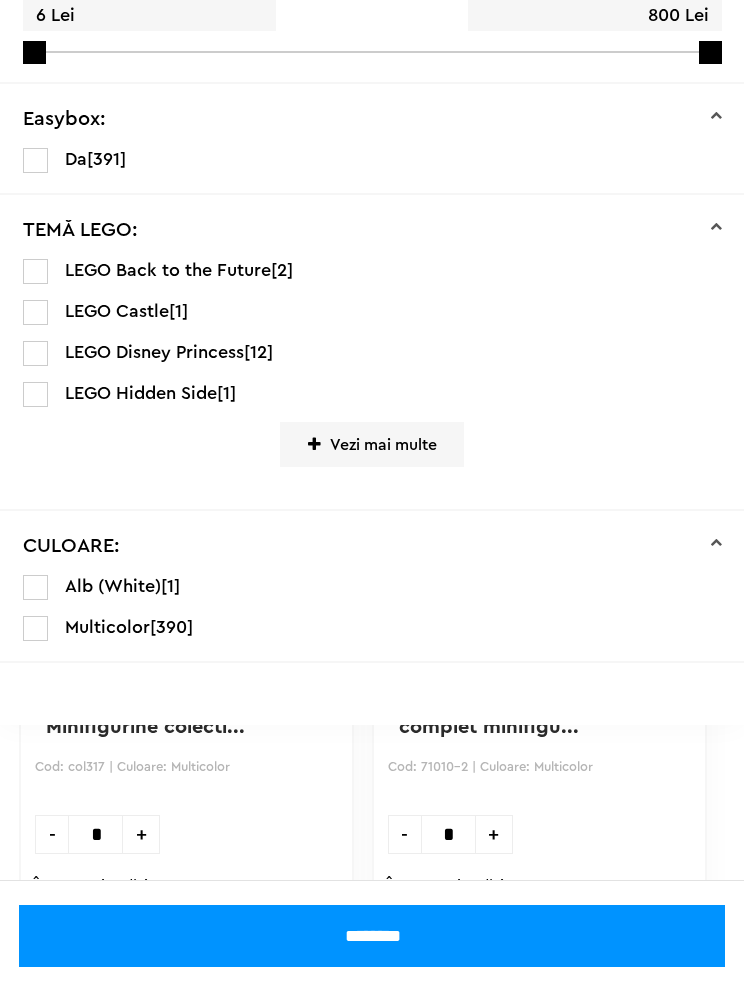 scroll, scrollTop: 0, scrollLeft: 0, axis: both 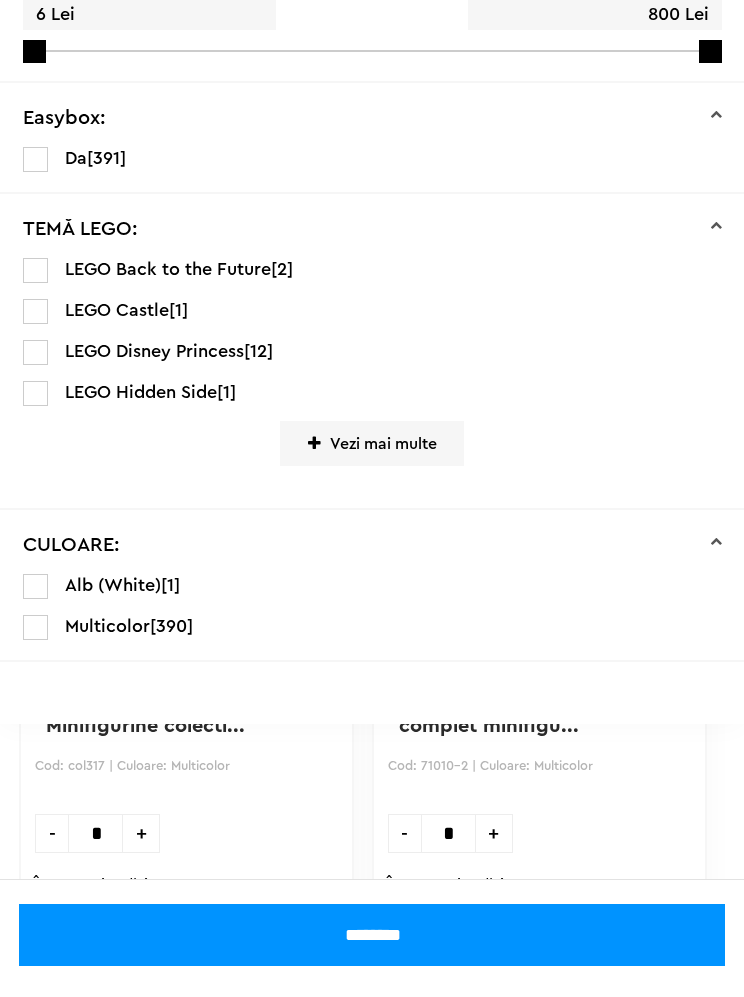 click on "Vezi mai multe" at bounding box center (372, 444) 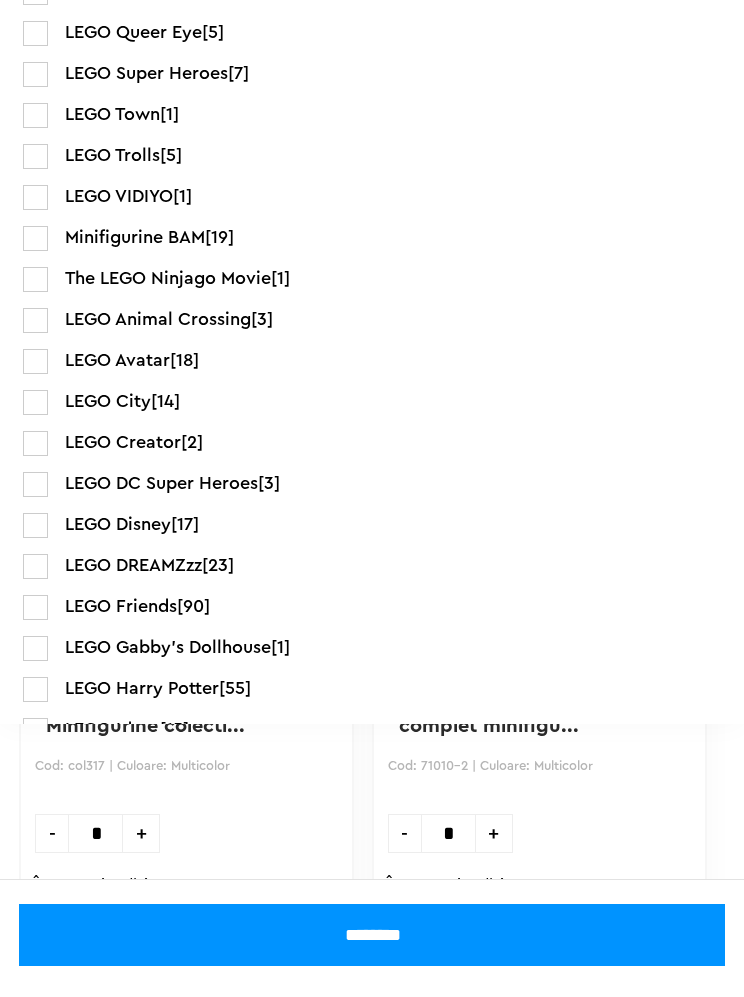 scroll, scrollTop: 476, scrollLeft: 0, axis: vertical 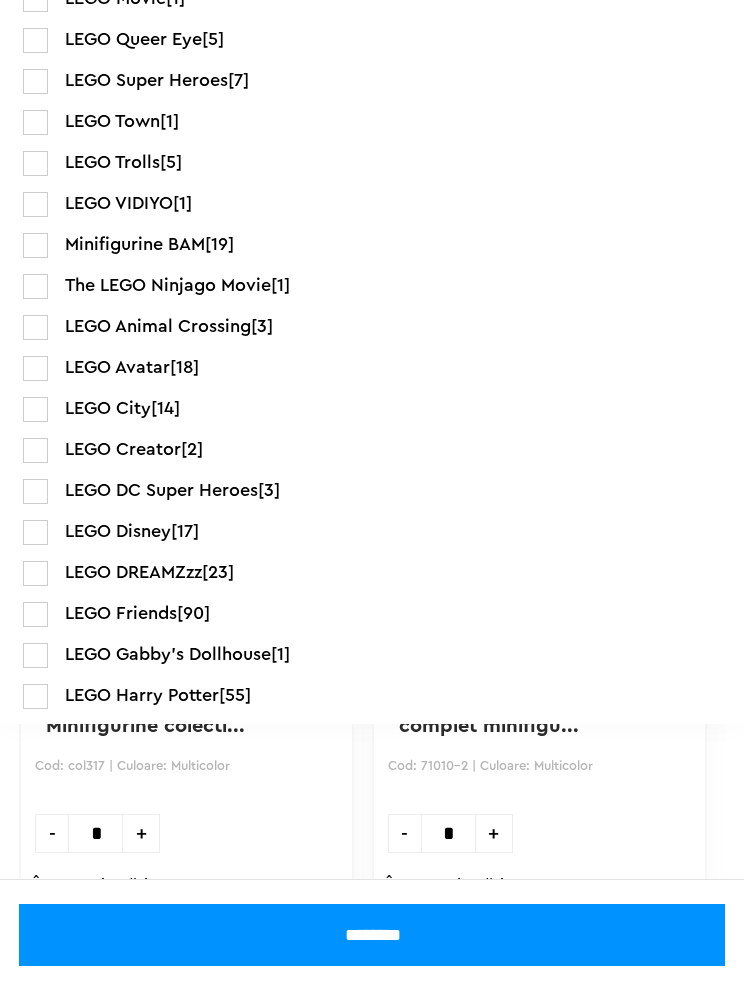 click at bounding box center (35, 287) 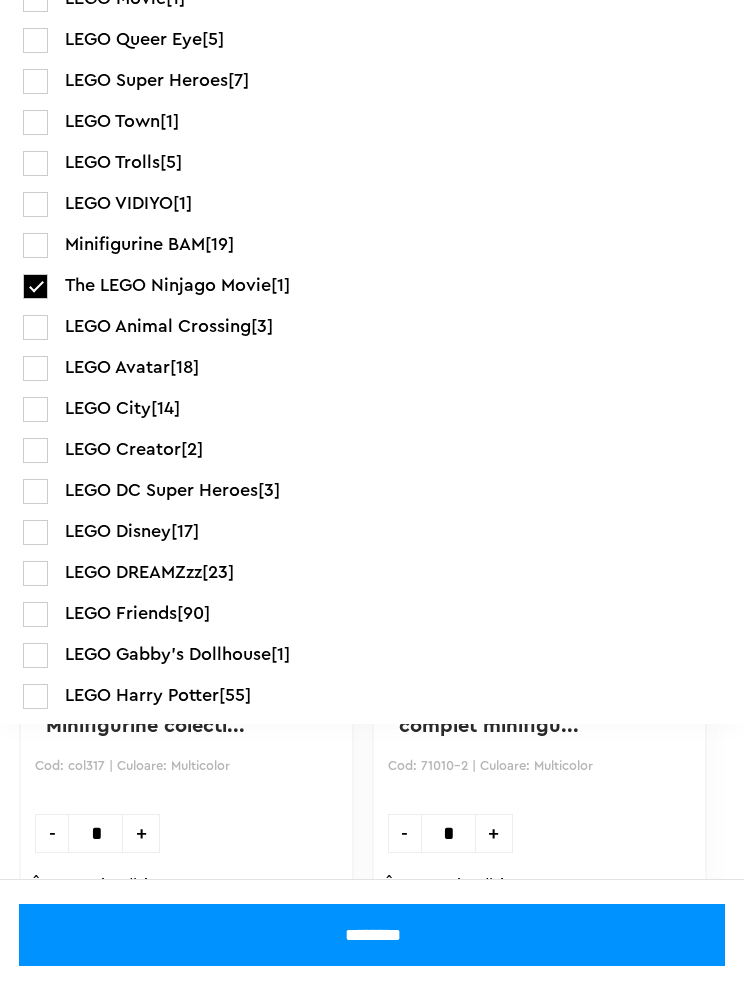 click on "********" at bounding box center (372, 936) 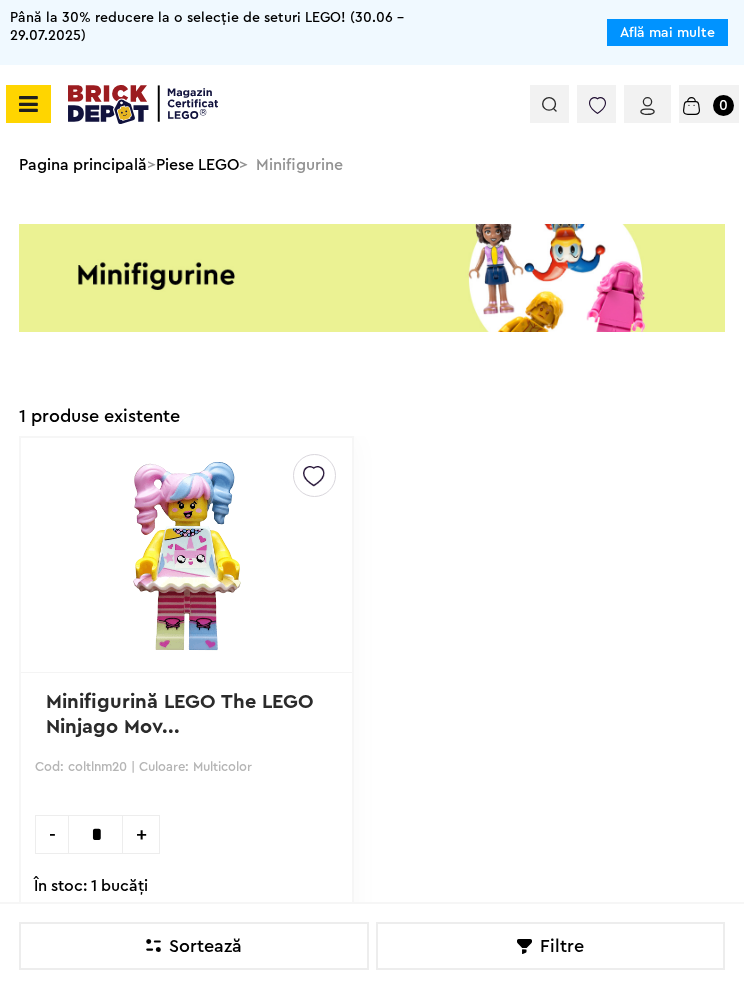 scroll, scrollTop: 0, scrollLeft: 0, axis: both 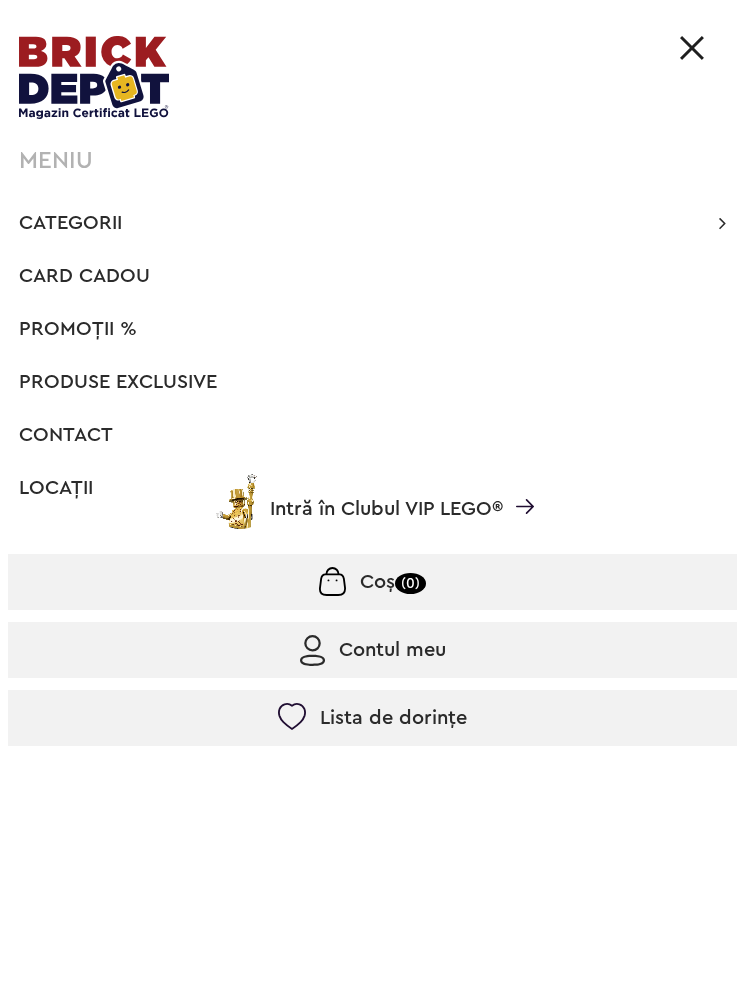 click on "Produse exclusive" at bounding box center (118, 382) 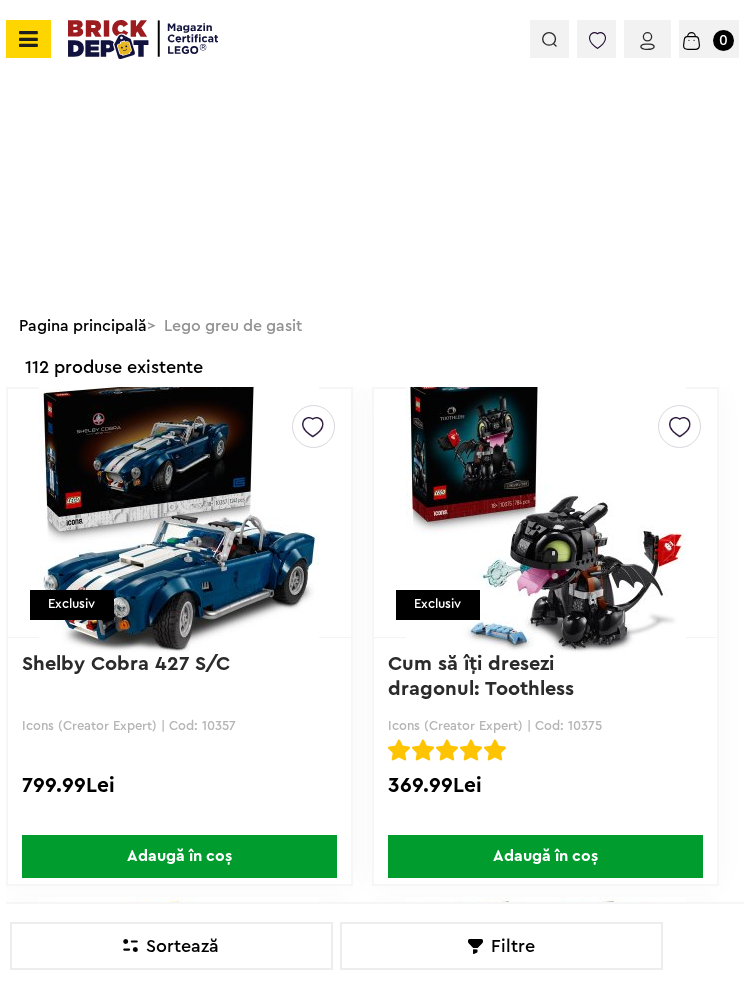 scroll, scrollTop: 3692, scrollLeft: 0, axis: vertical 